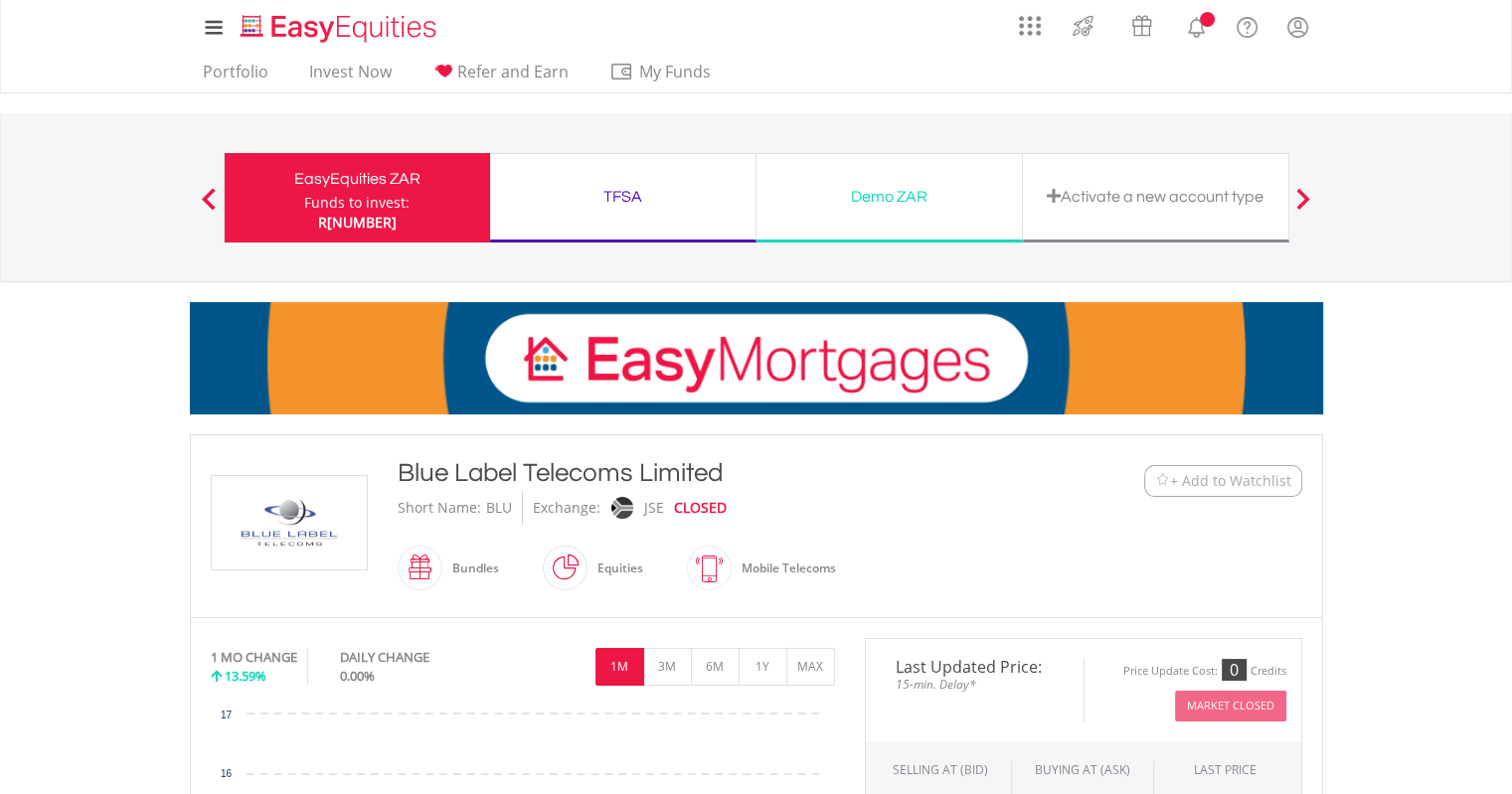 scroll, scrollTop: 497, scrollLeft: 0, axis: vertical 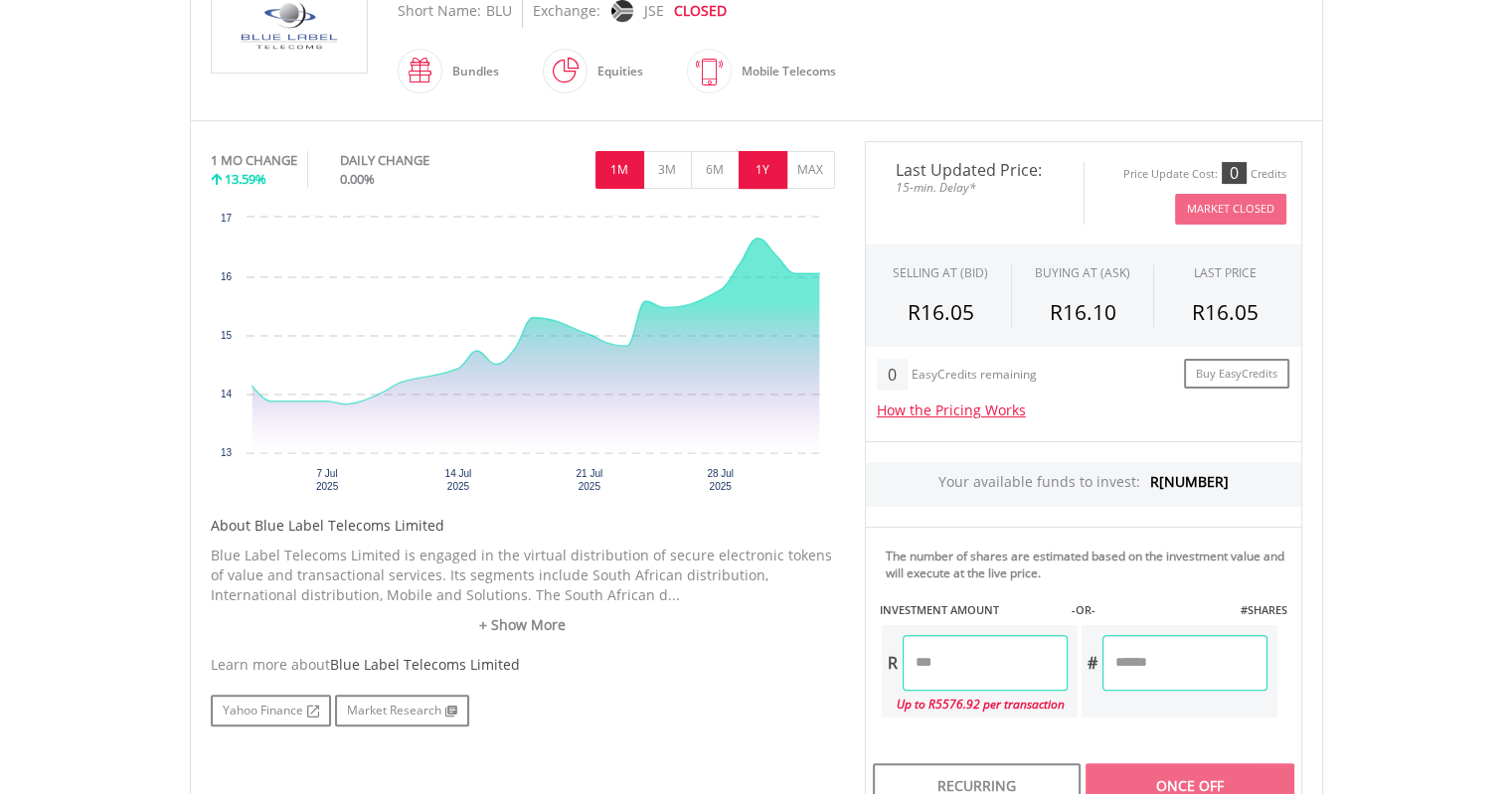 click on "1Y" at bounding box center (762, 170) 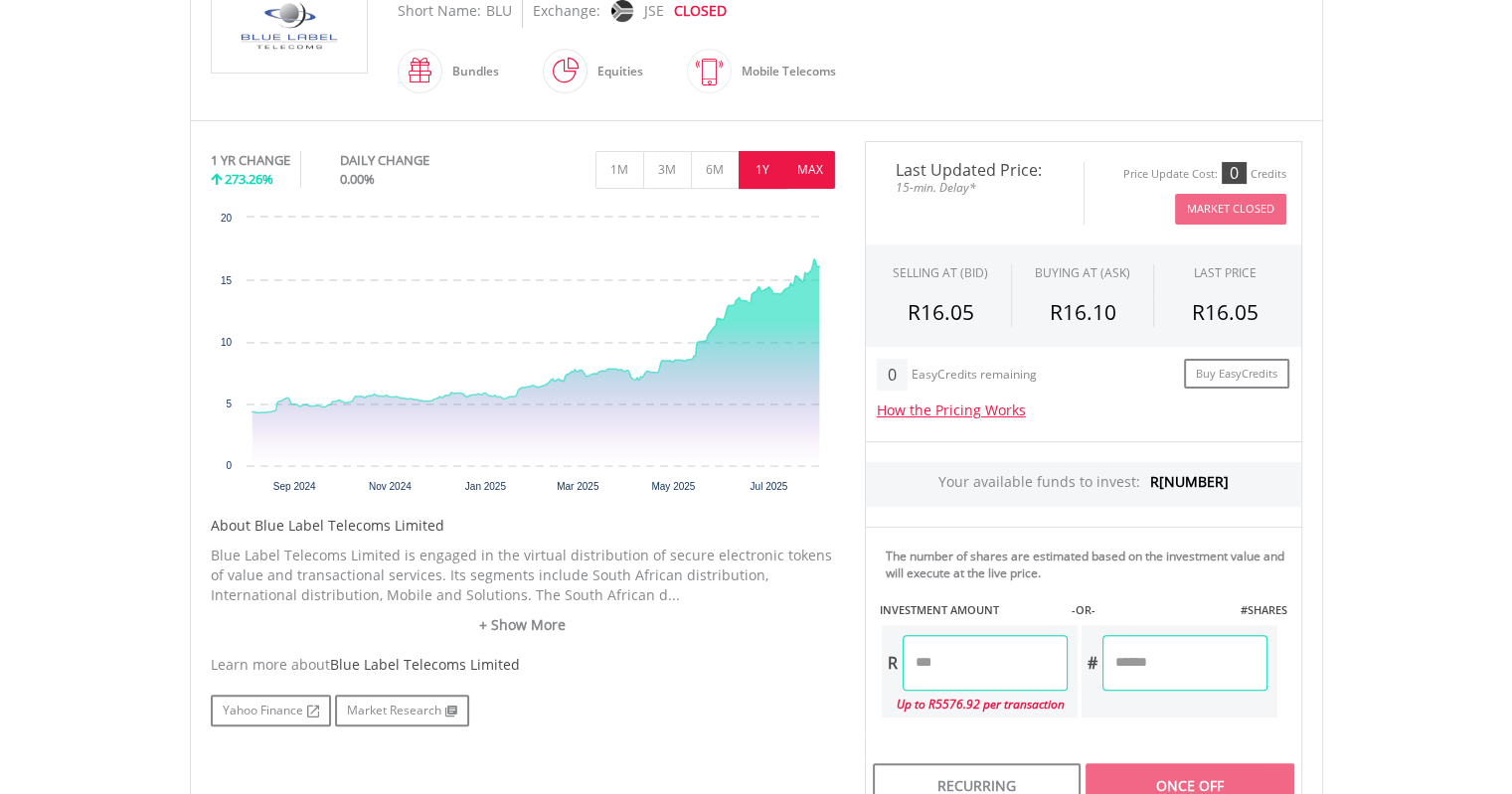 click on "MAX" at bounding box center [810, 170] 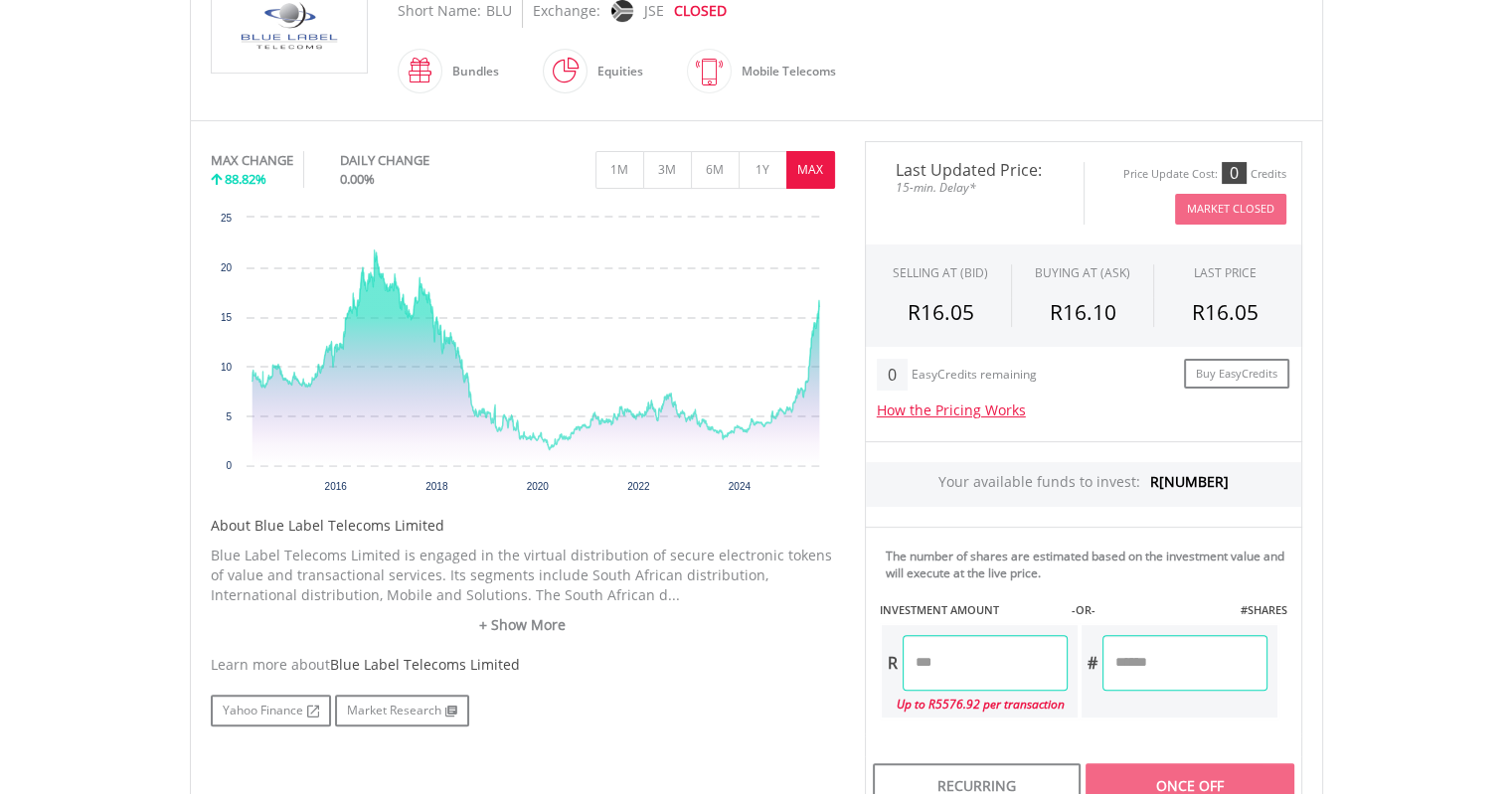 click 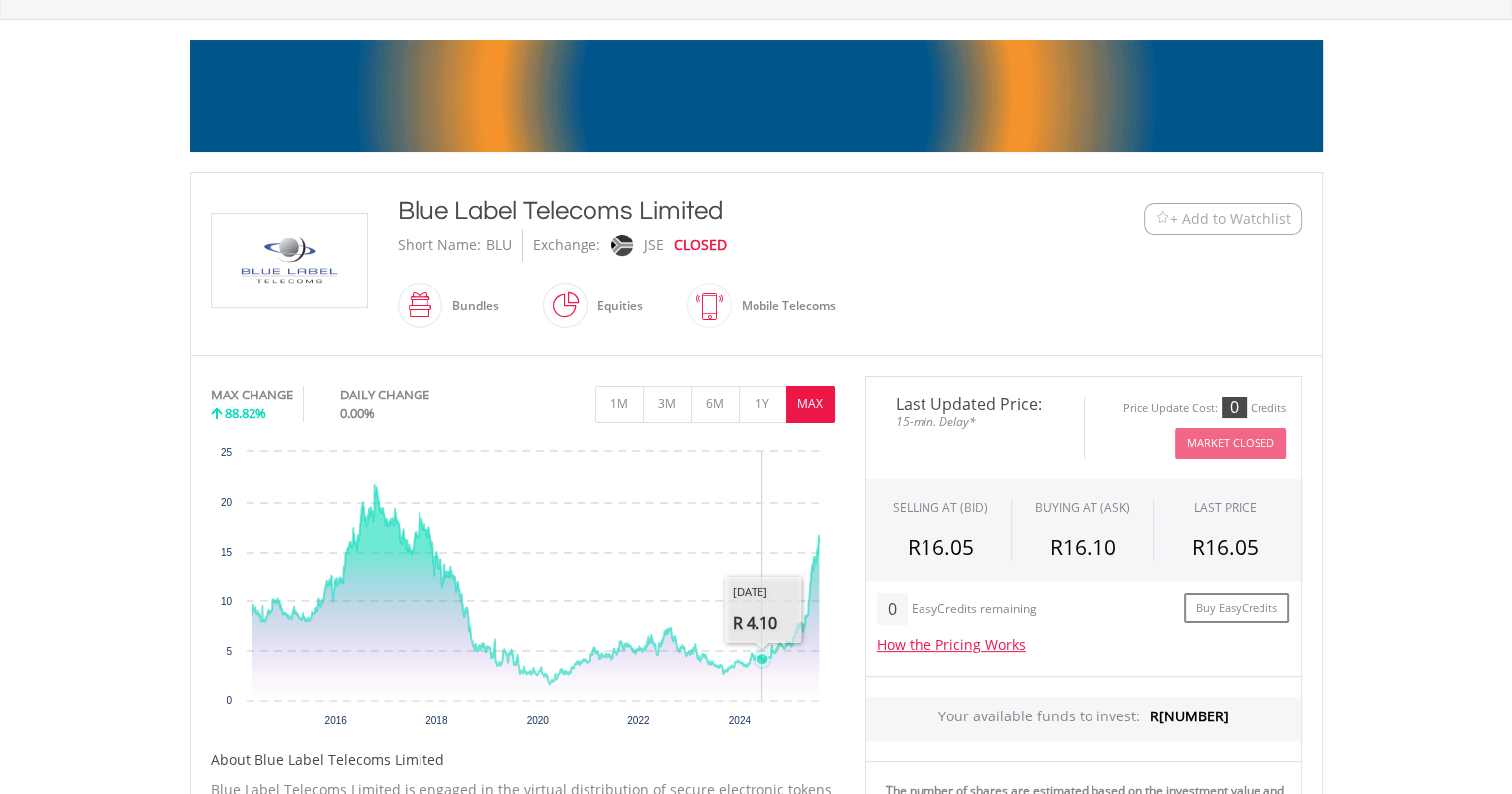 scroll, scrollTop: 199, scrollLeft: 0, axis: vertical 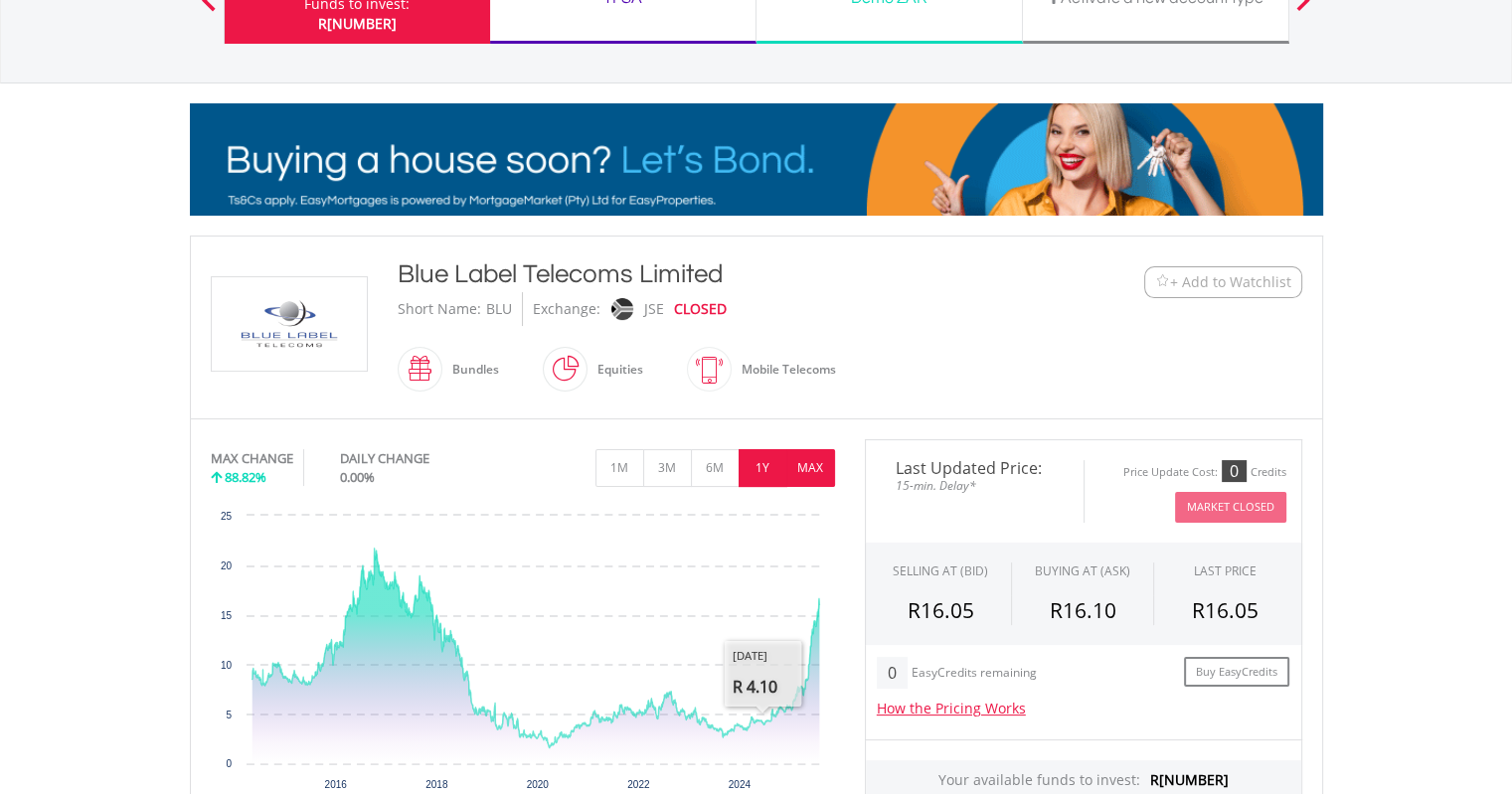 click on "1Y" at bounding box center [762, 468] 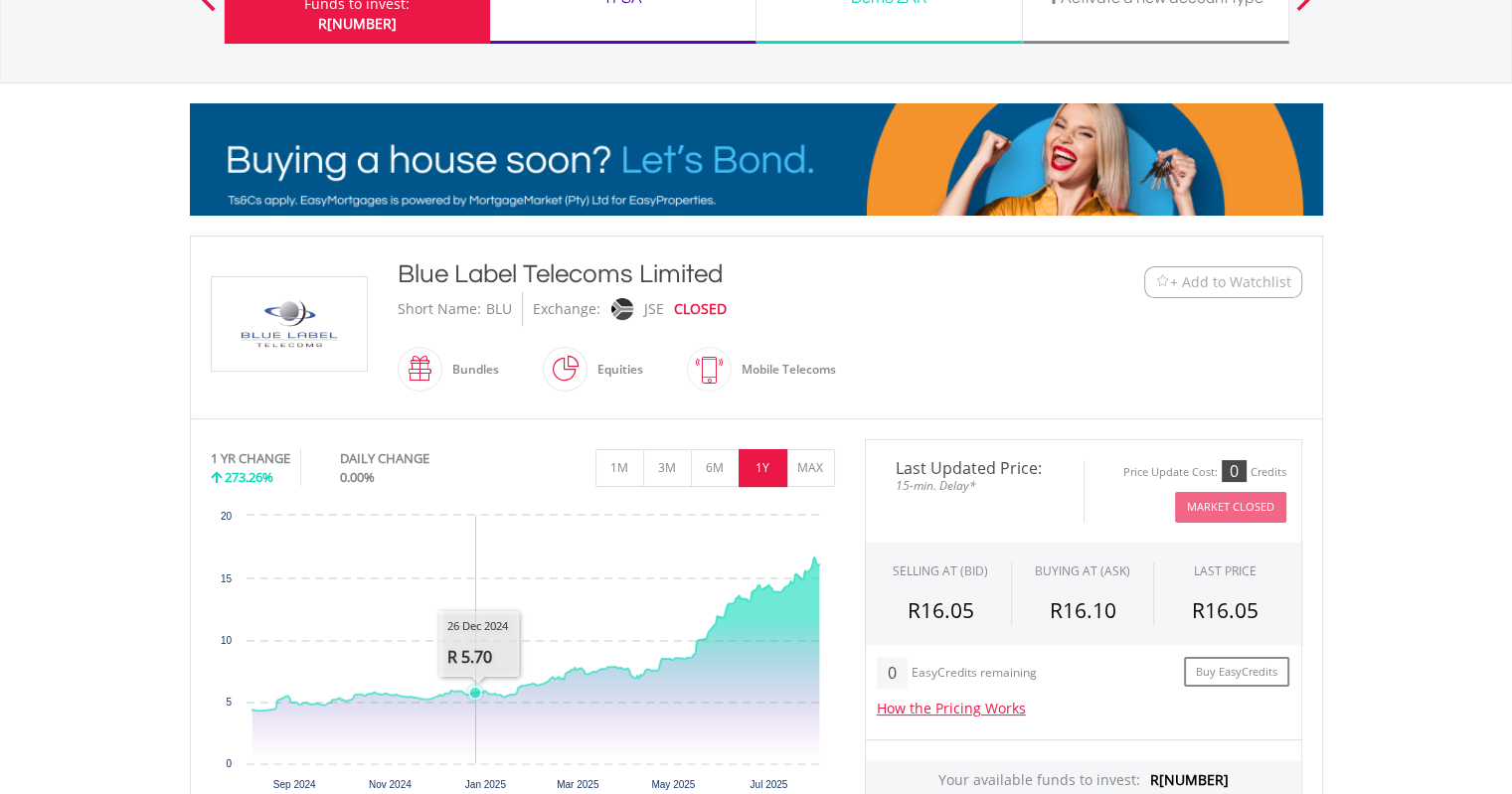 scroll, scrollTop: 397, scrollLeft: 0, axis: vertical 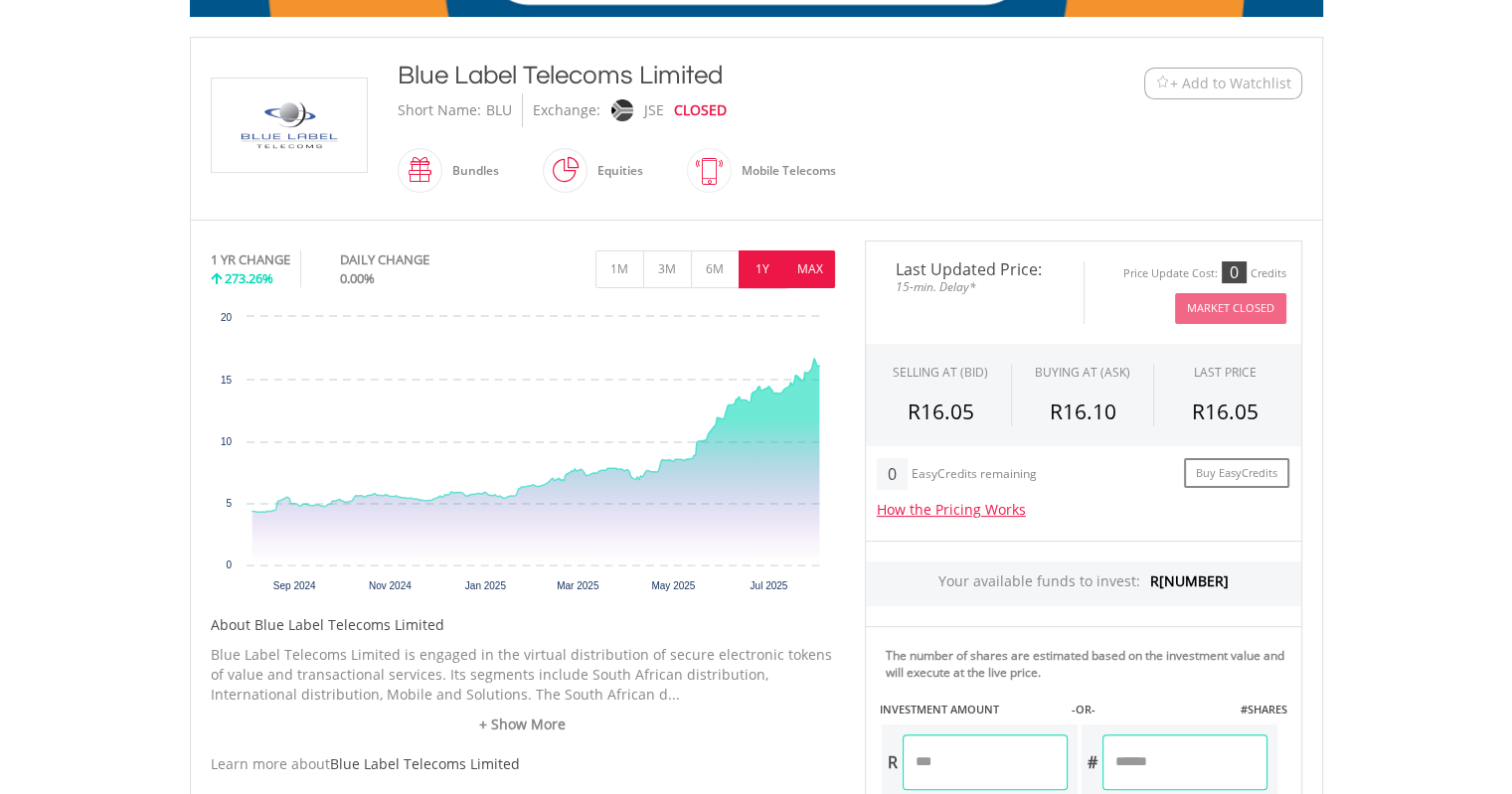 click on "MAX" at bounding box center [810, 269] 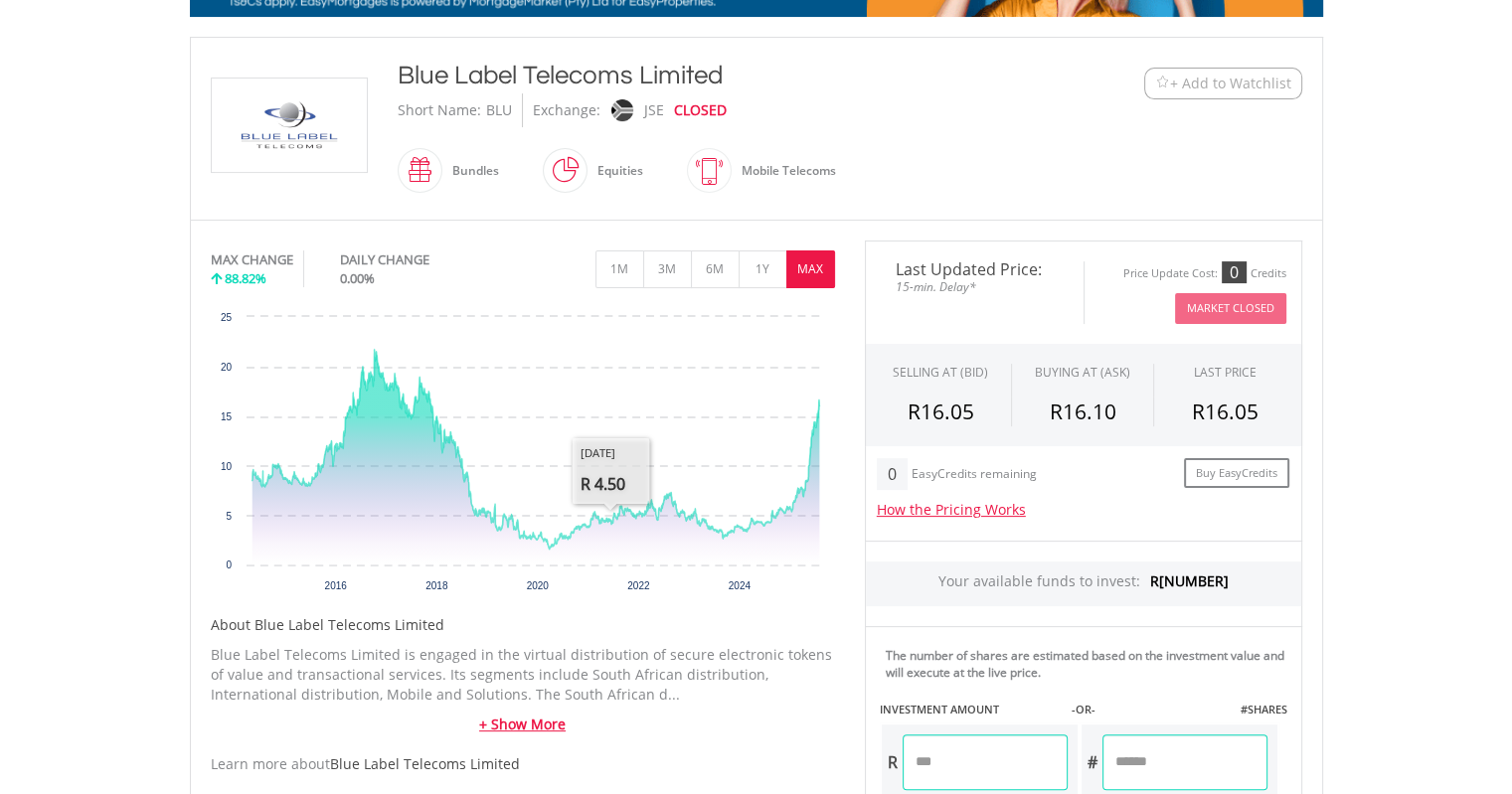 click on "+ Show More" at bounding box center [523, 724] 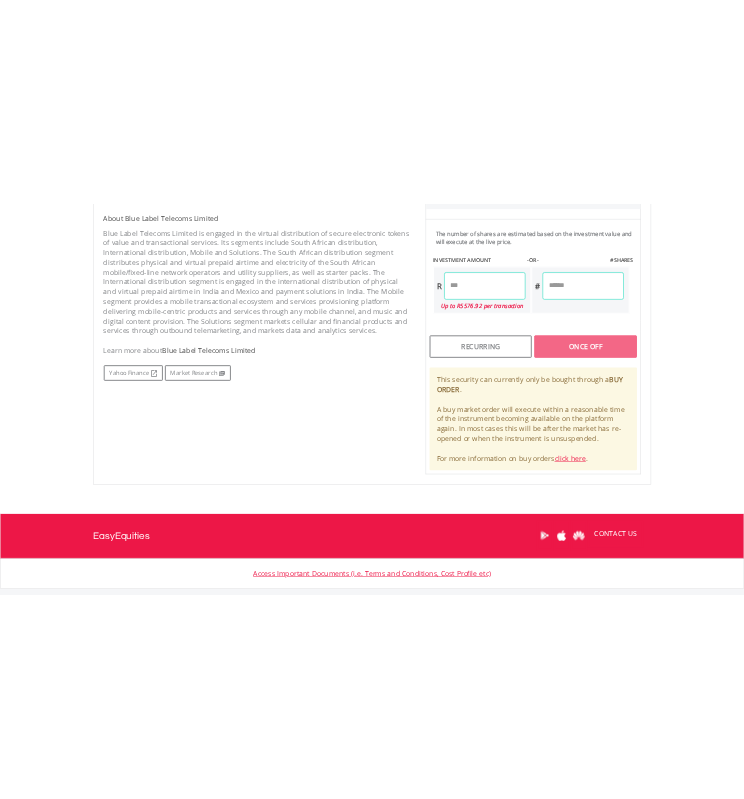 scroll, scrollTop: 400, scrollLeft: 0, axis: vertical 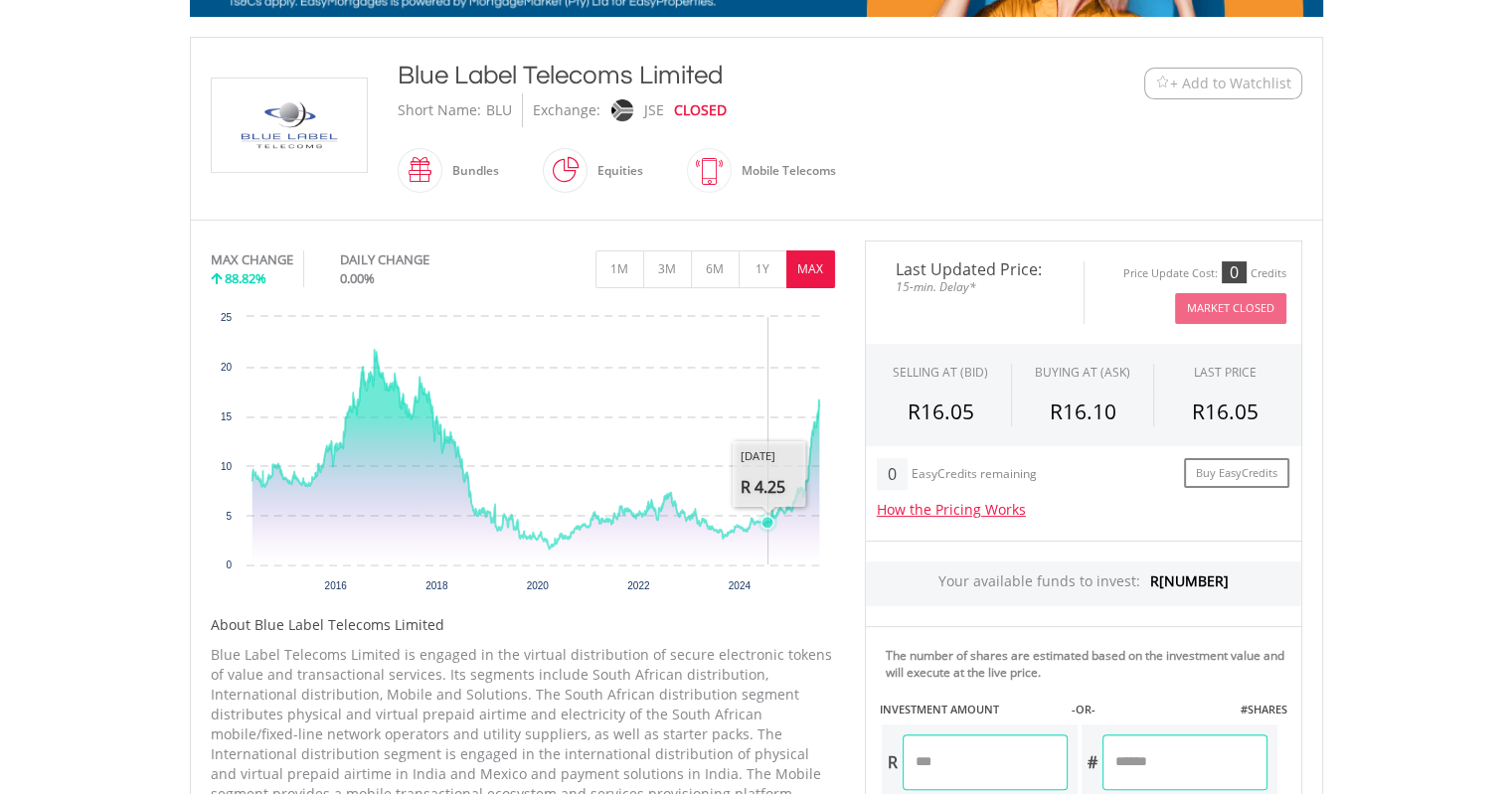 click 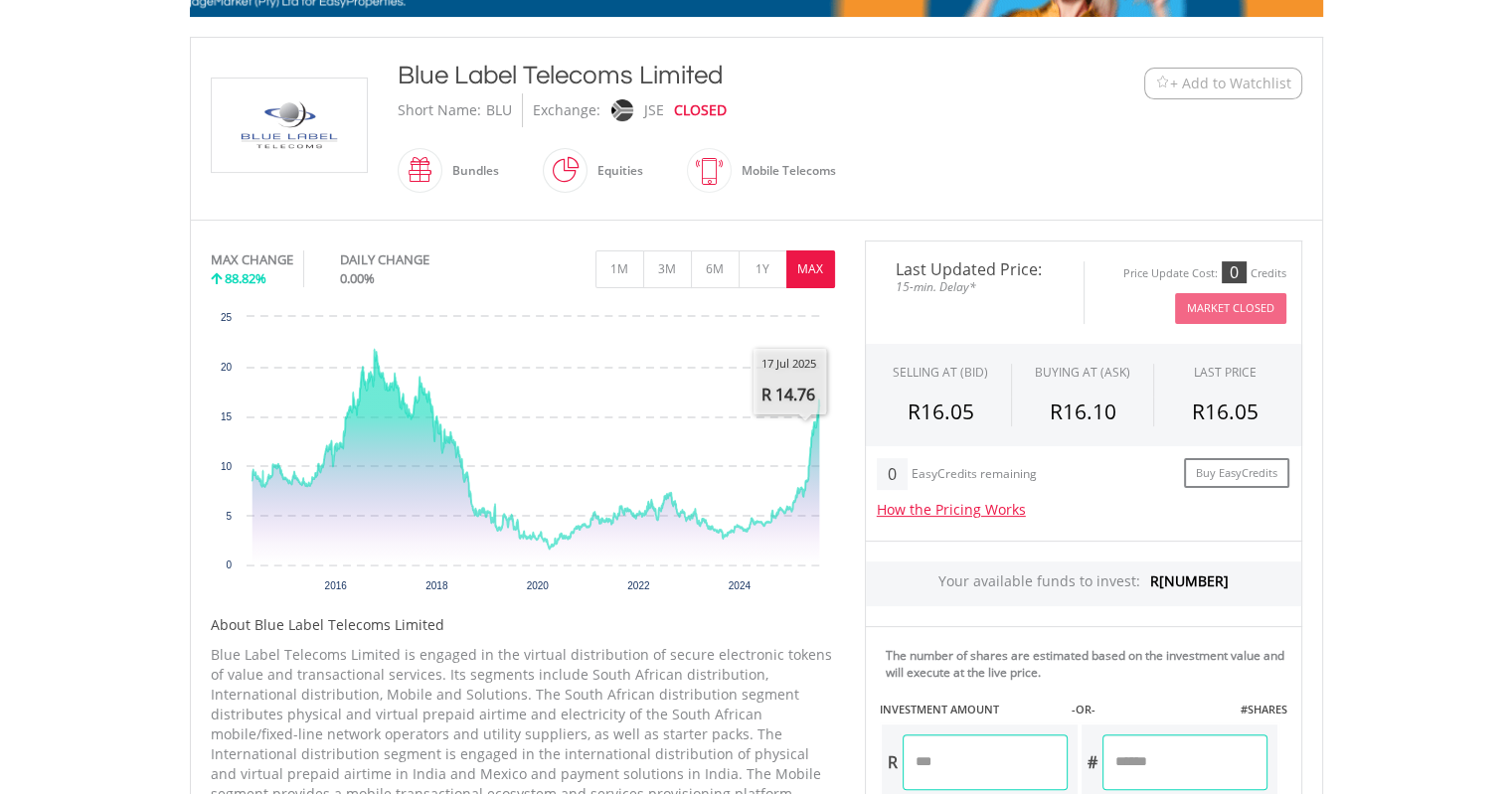 click on "My Investments
Invest Now
New Listings
Sell
My Recurring Investments
Pending Orders
Switch Unit Trusts
Vouchers
Buy a Voucher
Redeem a Voucher" at bounding box center (756, 565) 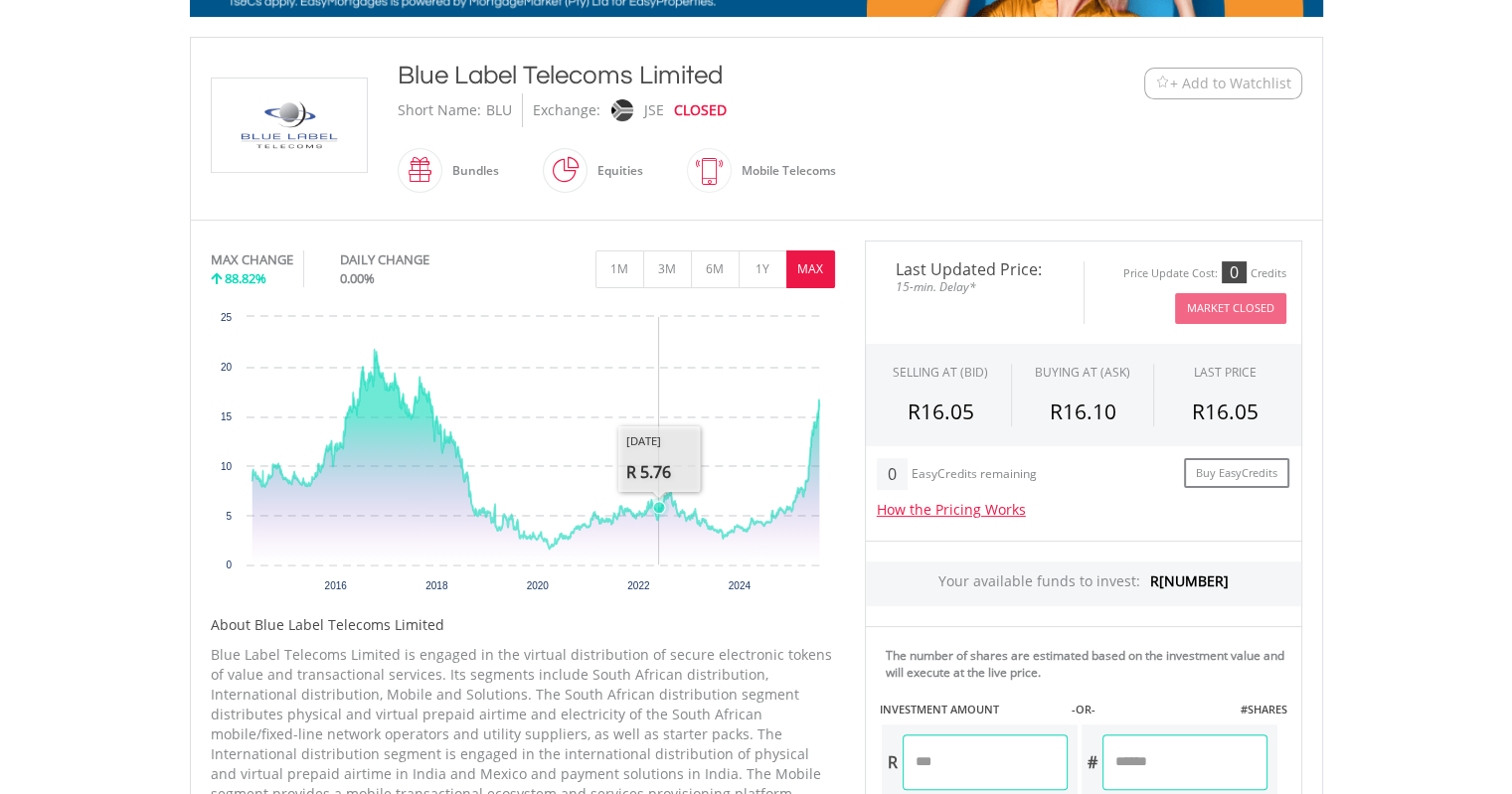 click 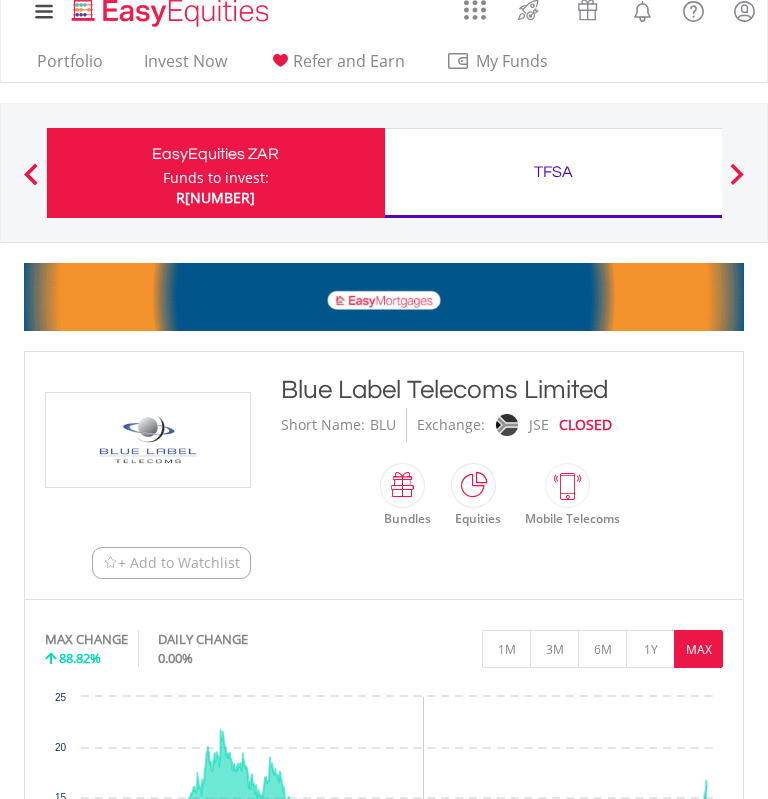 scroll, scrollTop: 0, scrollLeft: 0, axis: both 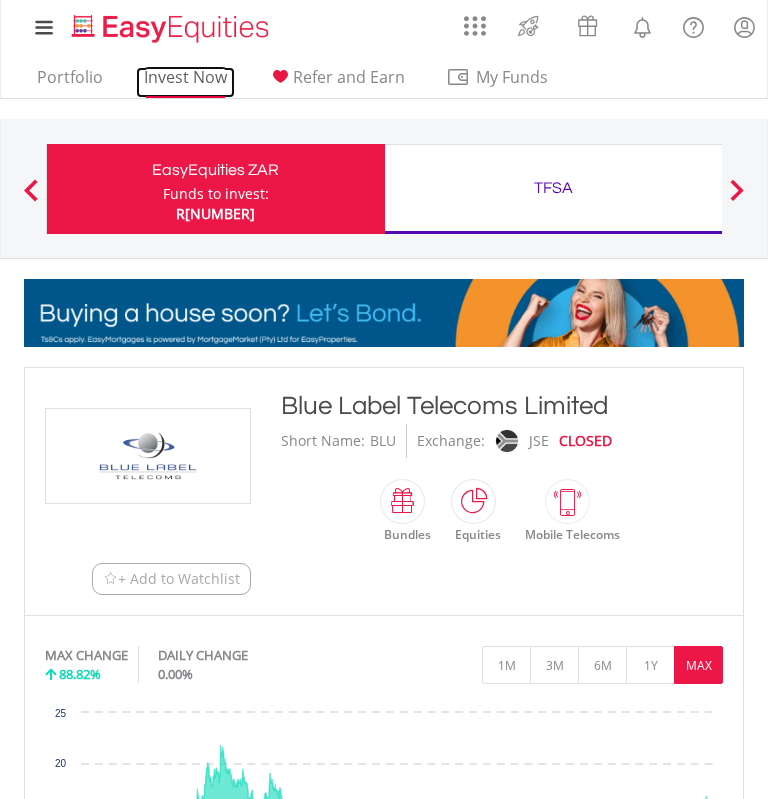 click on "Invest Now" at bounding box center [185, 82] 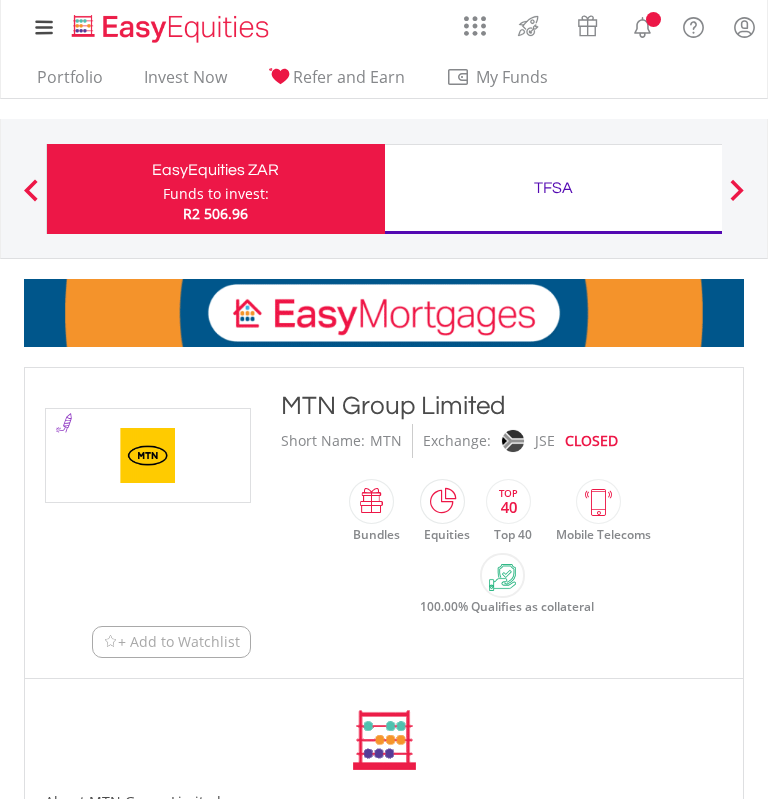 scroll, scrollTop: 300, scrollLeft: 0, axis: vertical 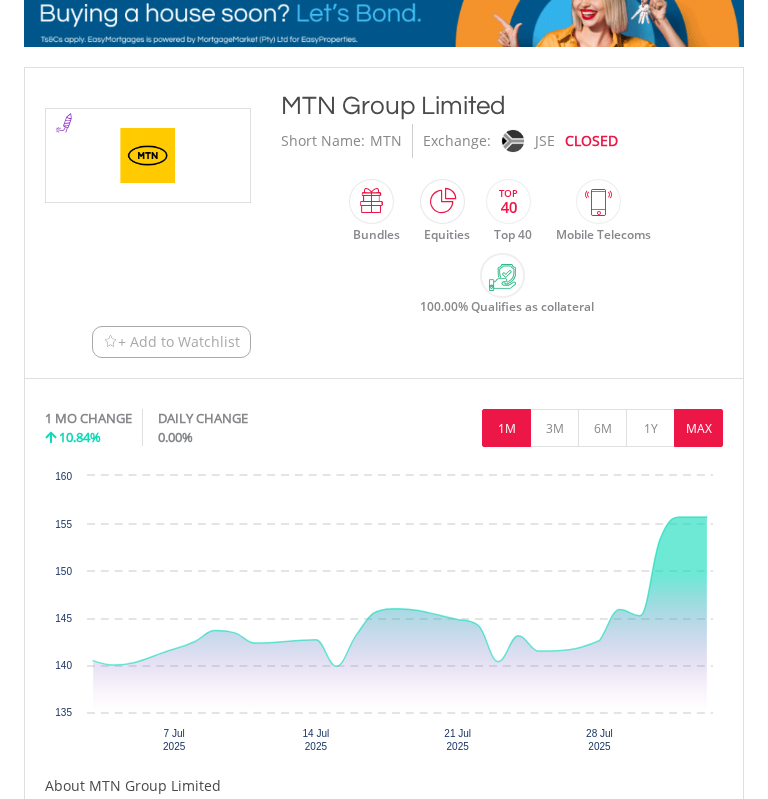 click on "MAX" at bounding box center [698, 428] 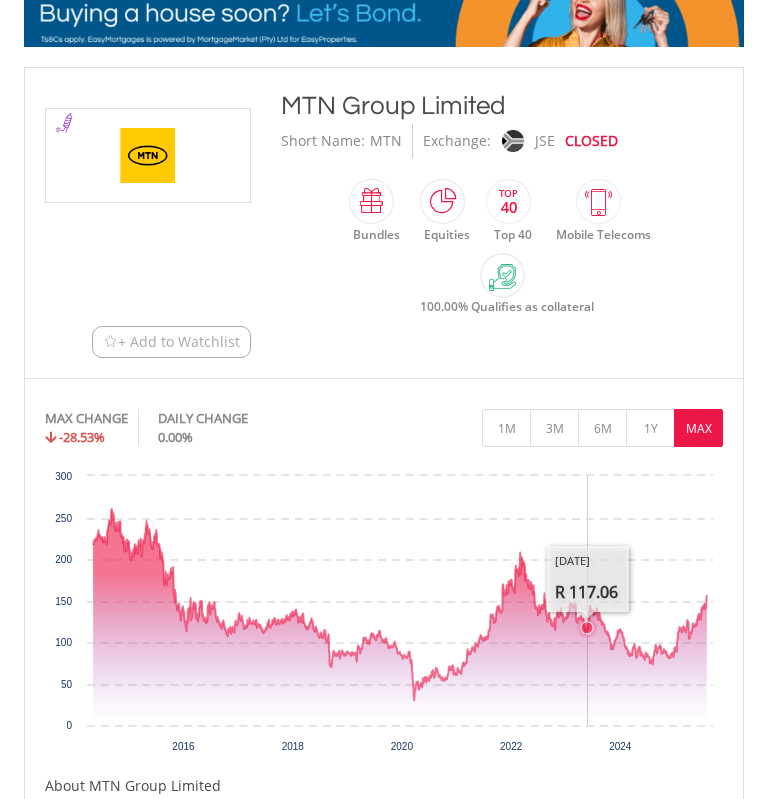click 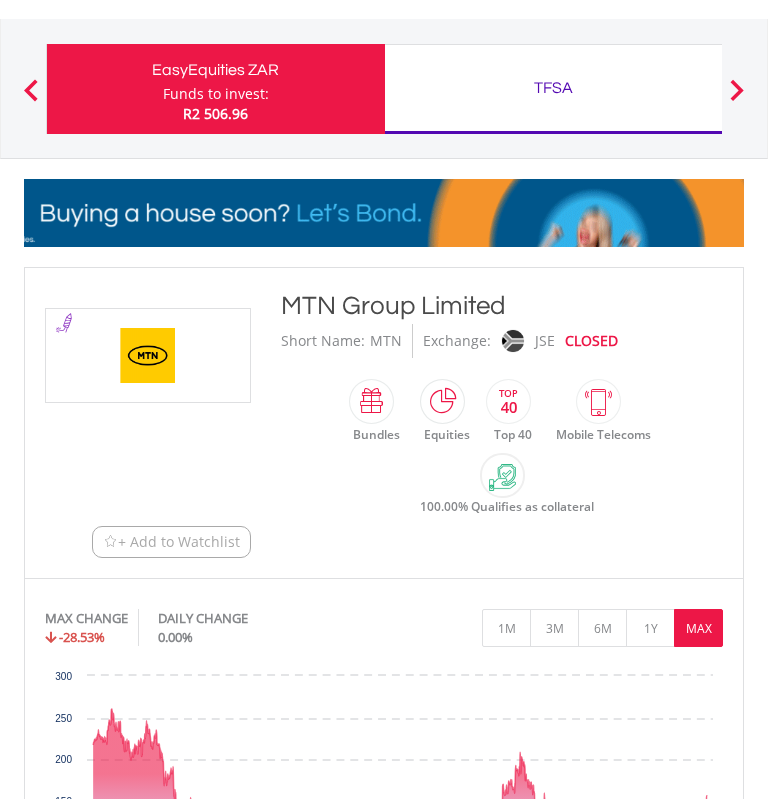 scroll, scrollTop: 0, scrollLeft: 0, axis: both 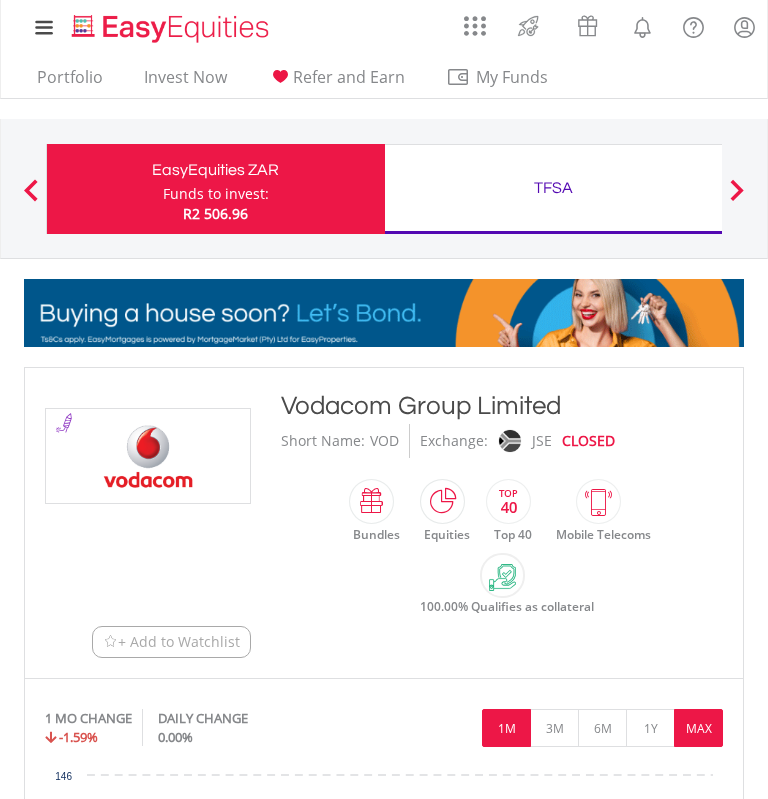 click on "MAX" at bounding box center [698, 728] 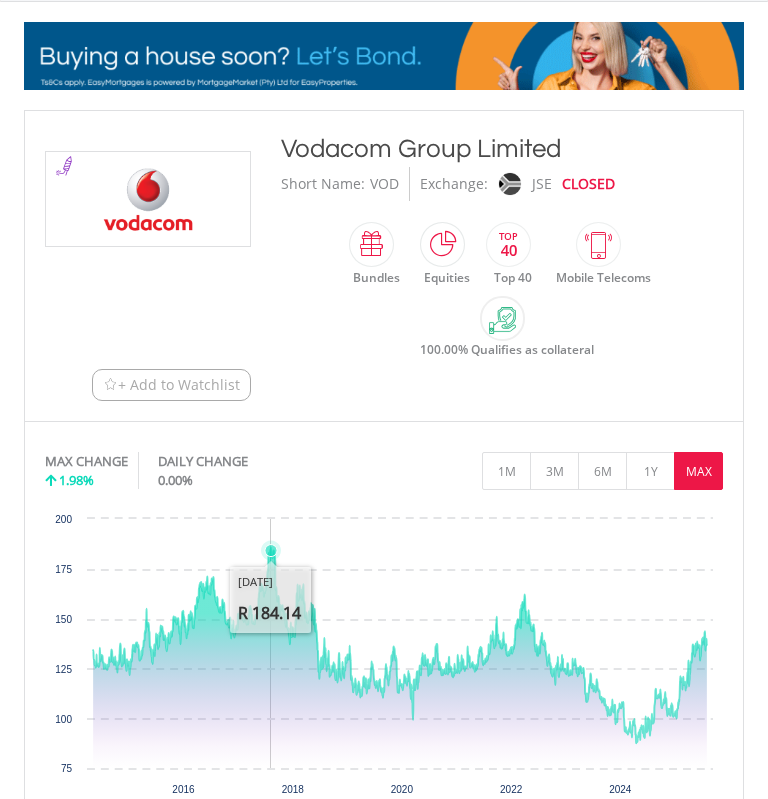 scroll, scrollTop: 0, scrollLeft: 0, axis: both 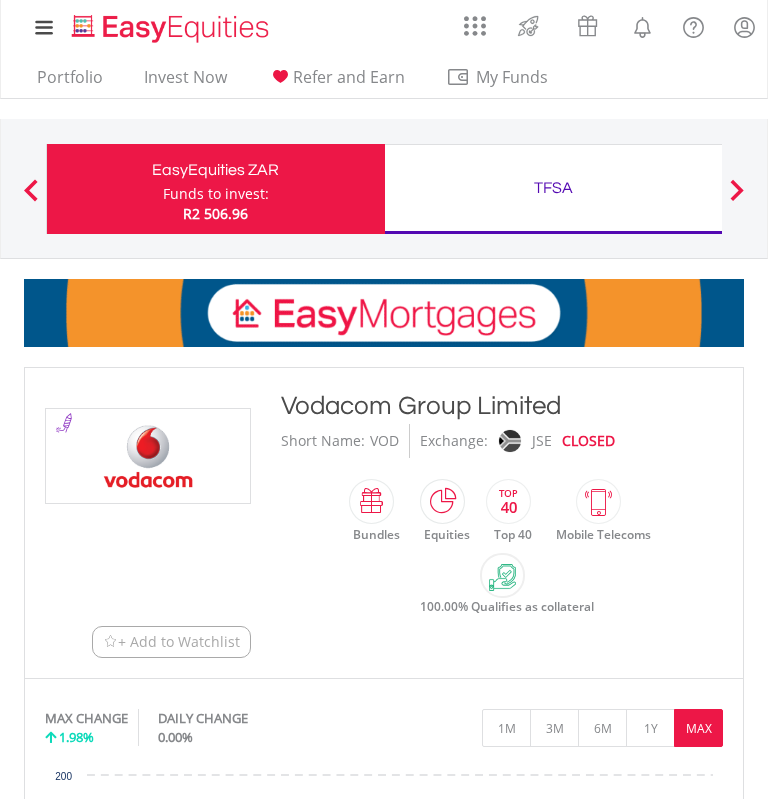 click on "Previous" at bounding box center (31, 199) 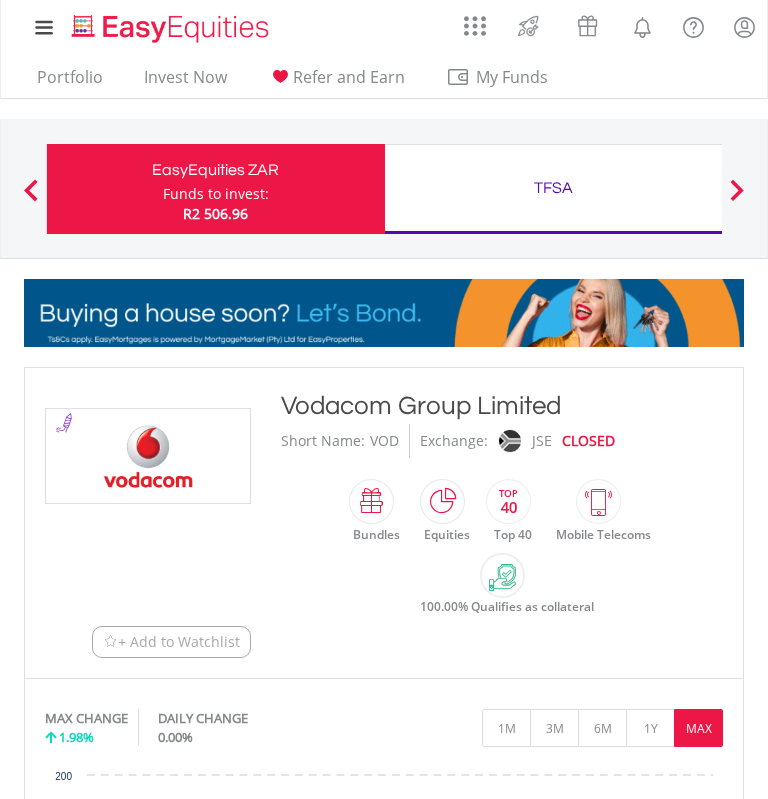click on "Previous" at bounding box center [31, 199] 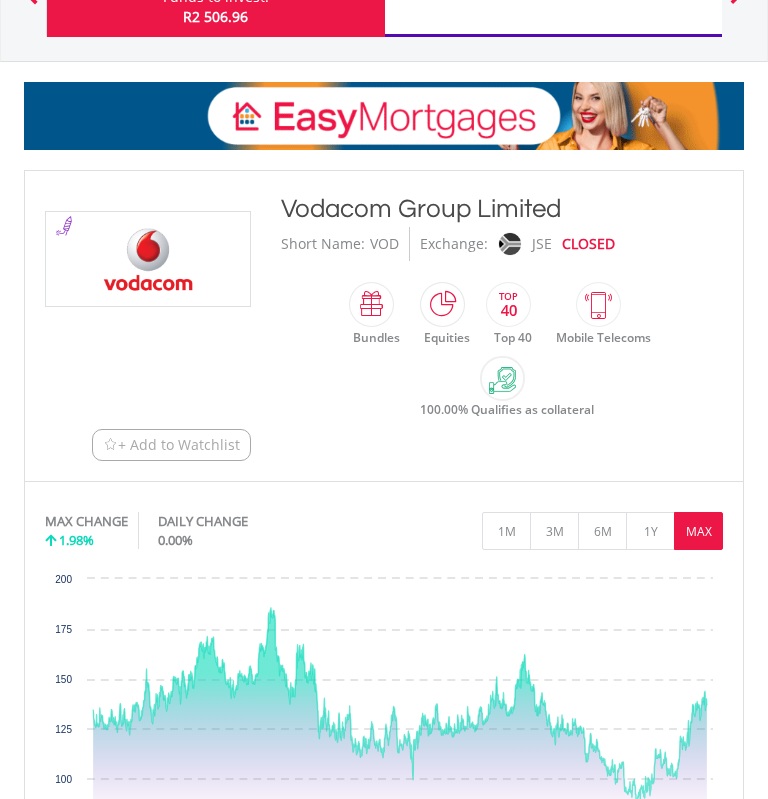 scroll, scrollTop: 0, scrollLeft: 0, axis: both 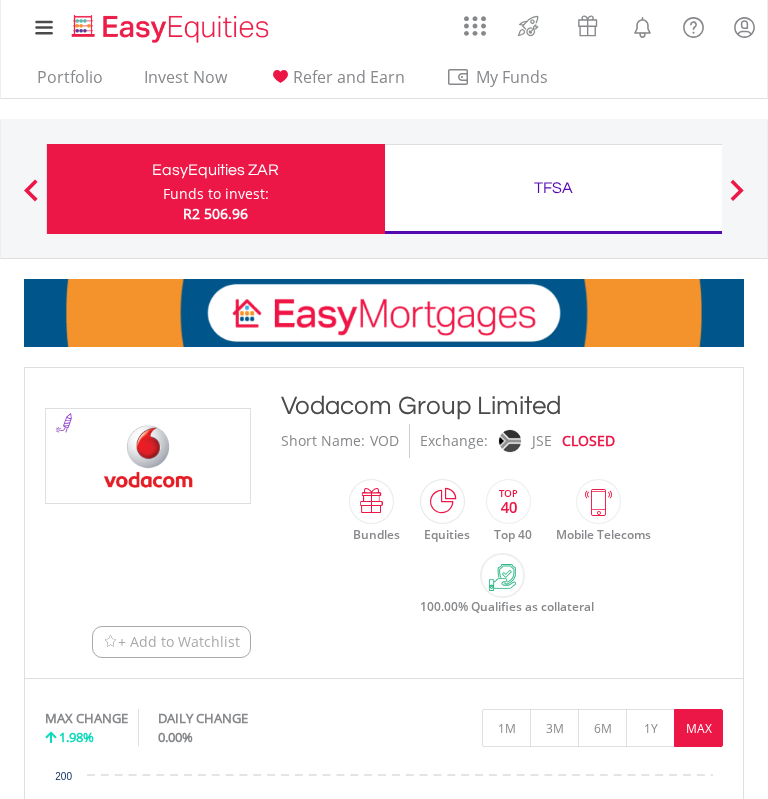 click on "Previous" at bounding box center [31, 199] 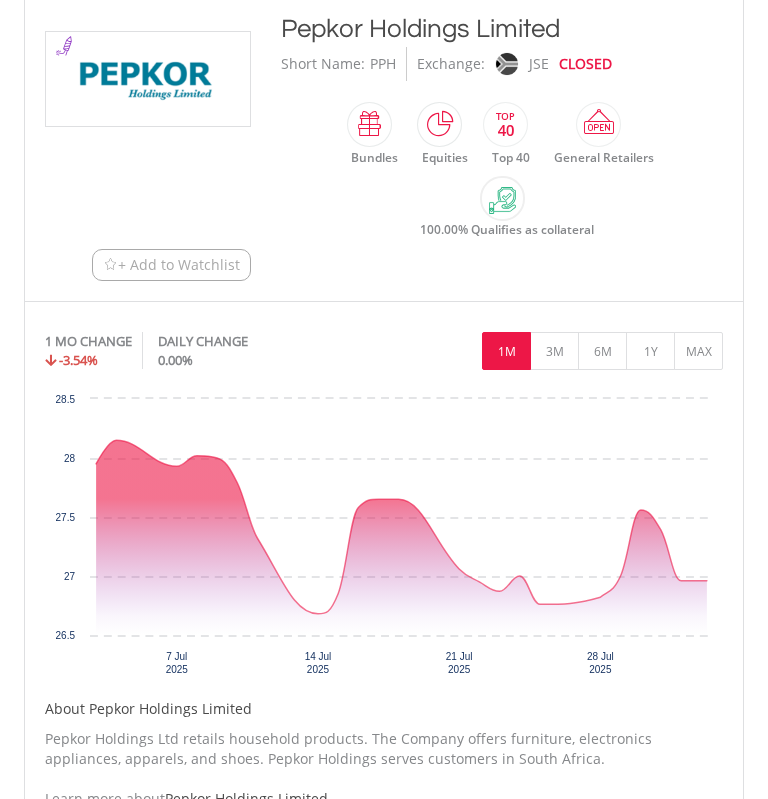 scroll, scrollTop: 400, scrollLeft: 0, axis: vertical 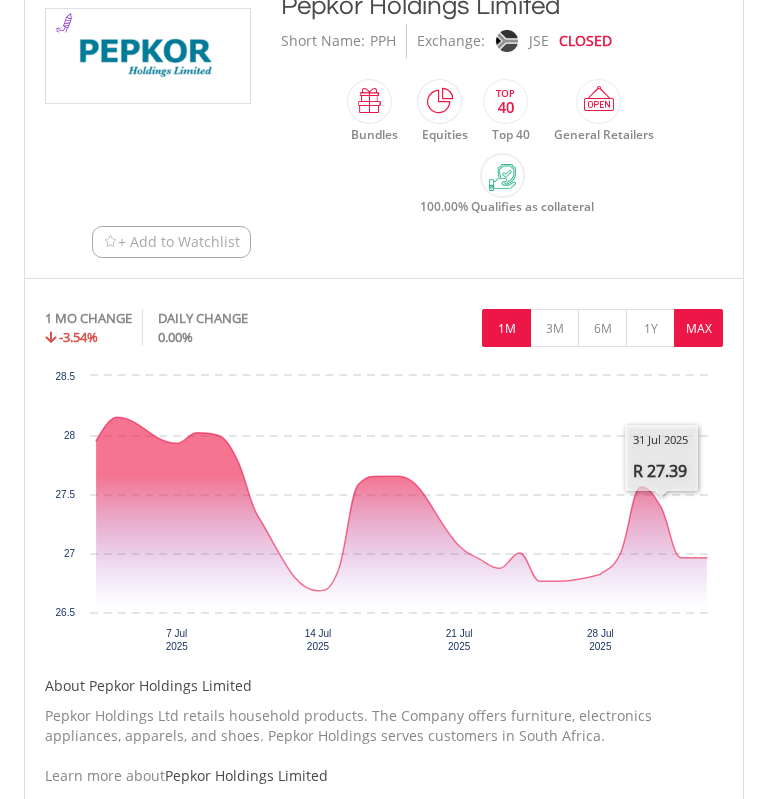 click on "MAX" at bounding box center (698, 328) 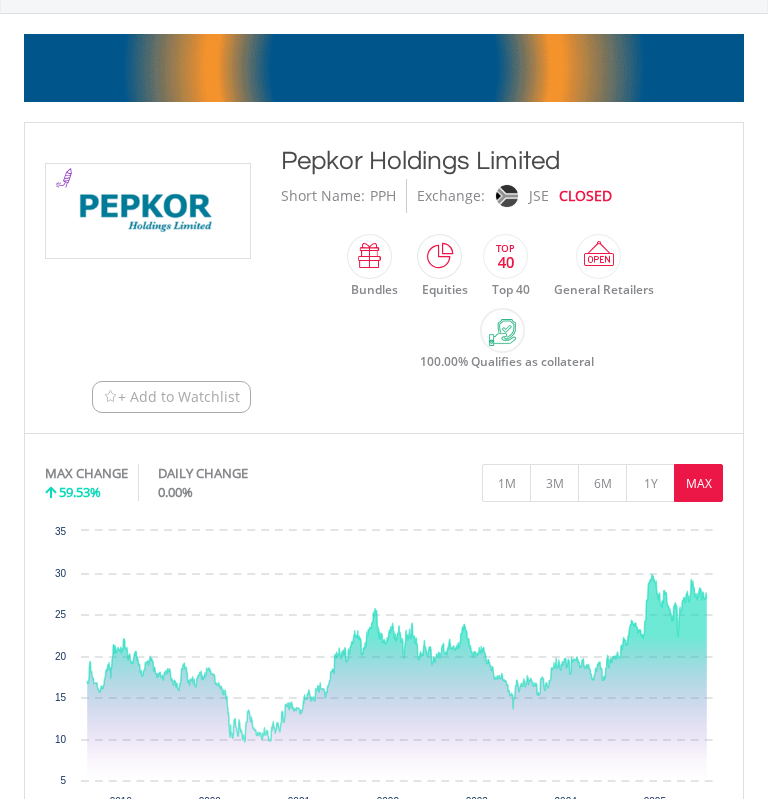 scroll, scrollTop: 0, scrollLeft: 0, axis: both 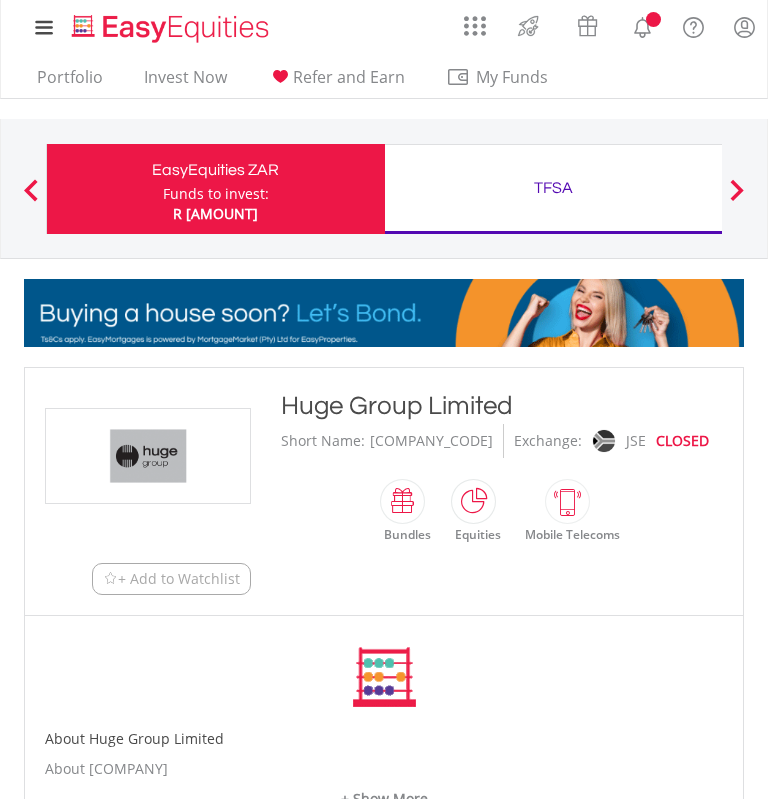 click at bounding box center (148, 456) 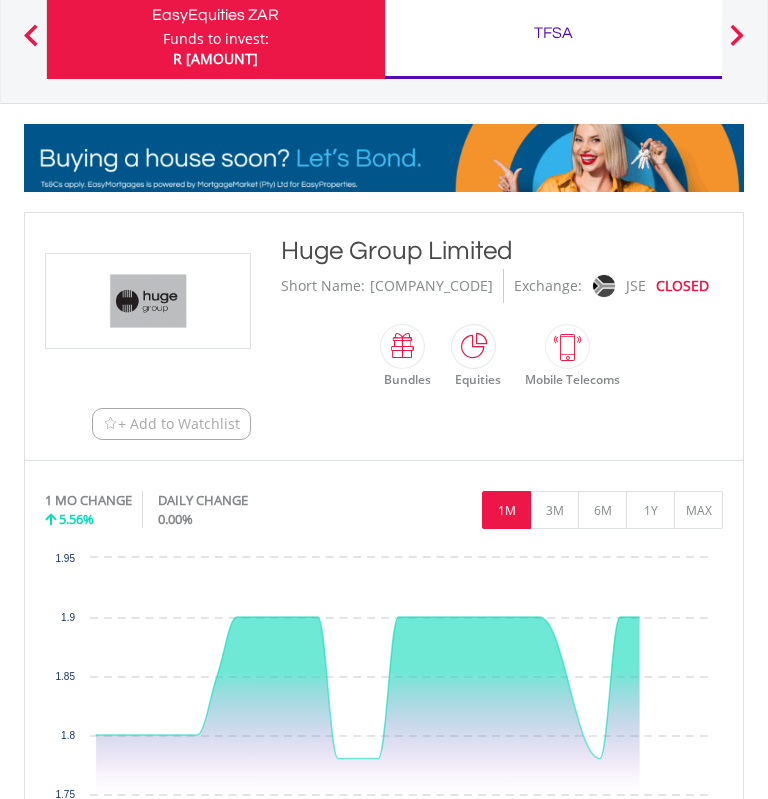 scroll, scrollTop: 400, scrollLeft: 0, axis: vertical 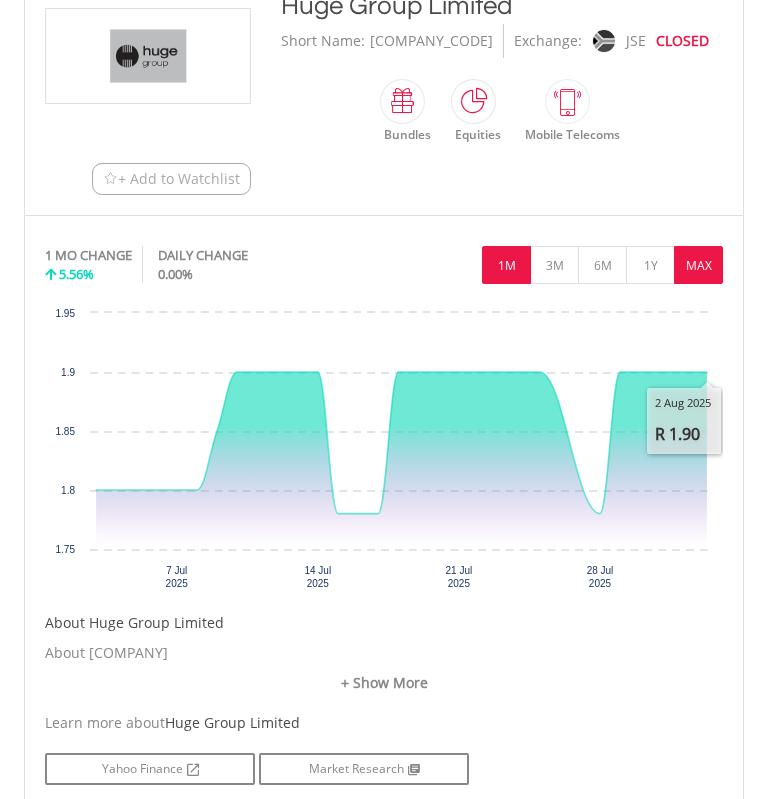 click on "MAX" at bounding box center [698, 265] 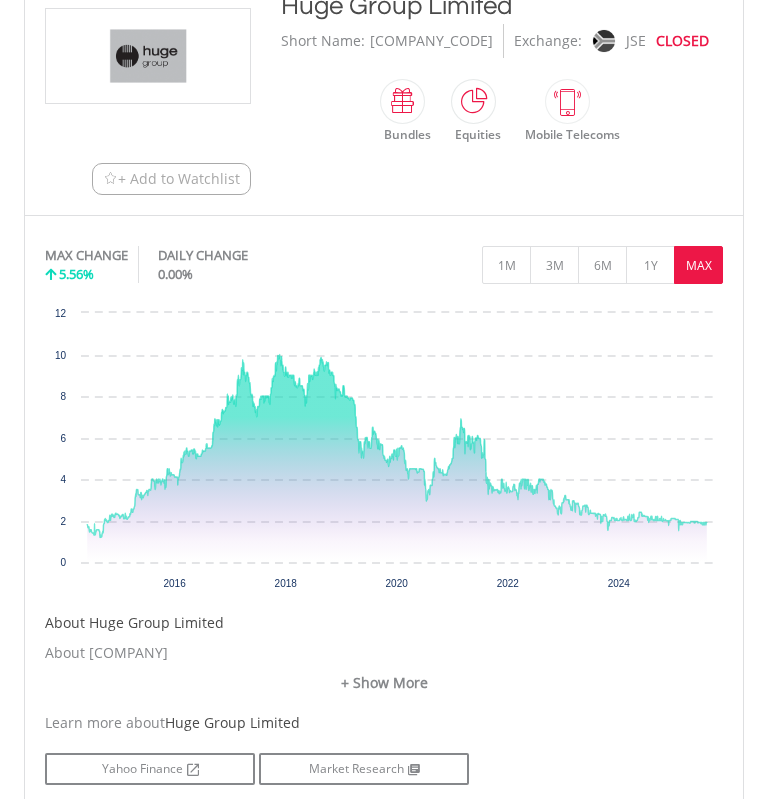 click 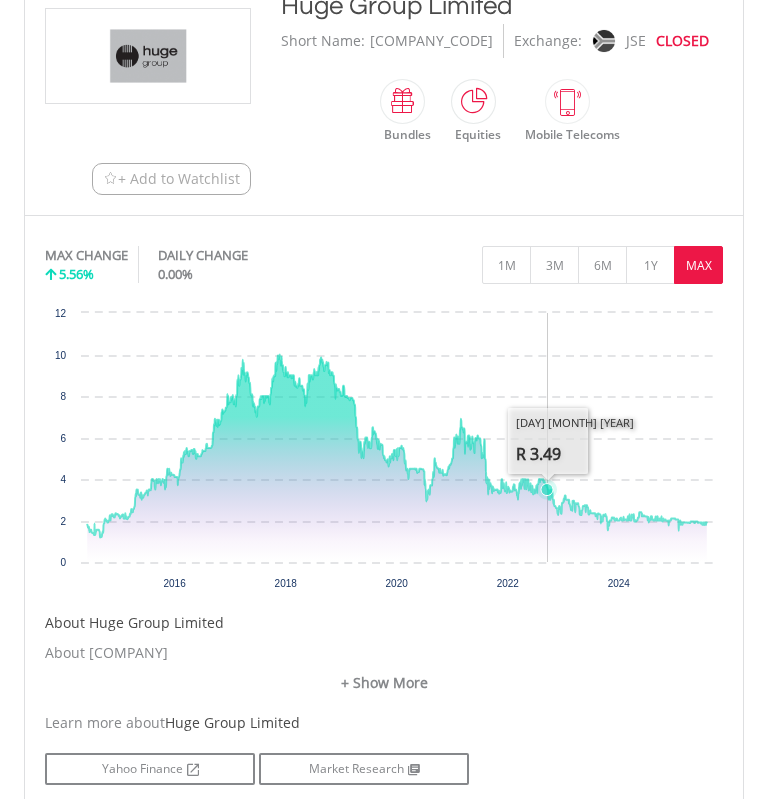 click 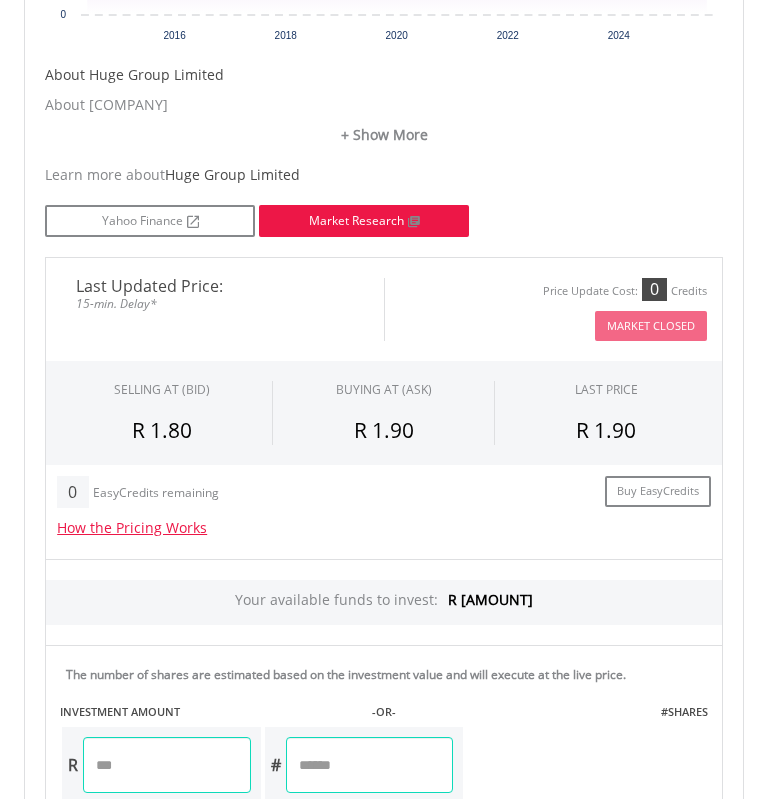 scroll, scrollTop: 900, scrollLeft: 0, axis: vertical 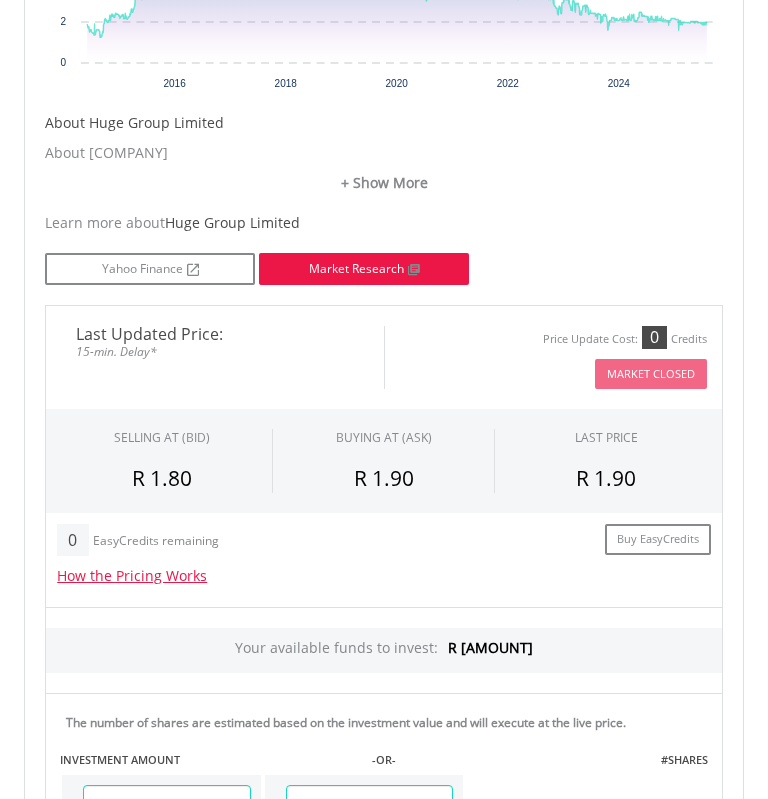 click on "Market Research" at bounding box center (364, 269) 